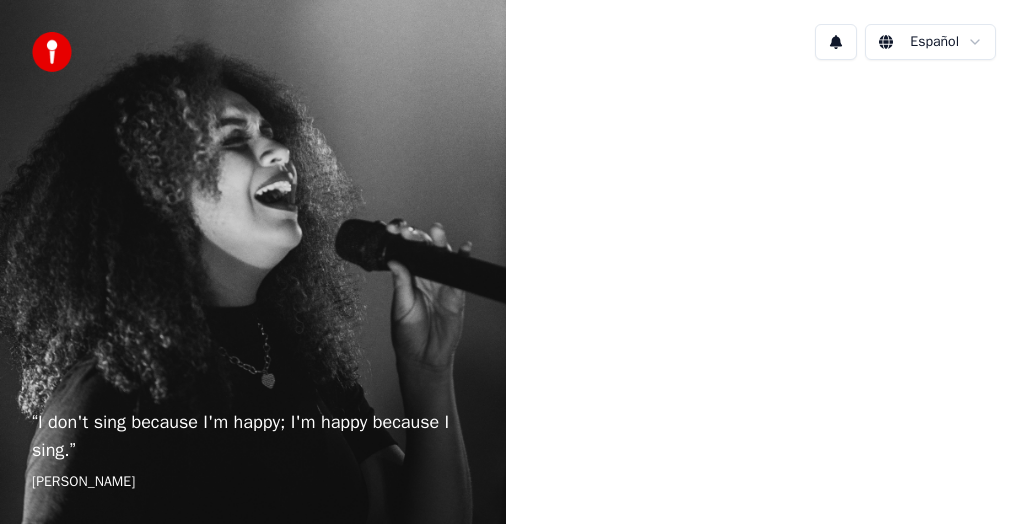scroll, scrollTop: 0, scrollLeft: 0, axis: both 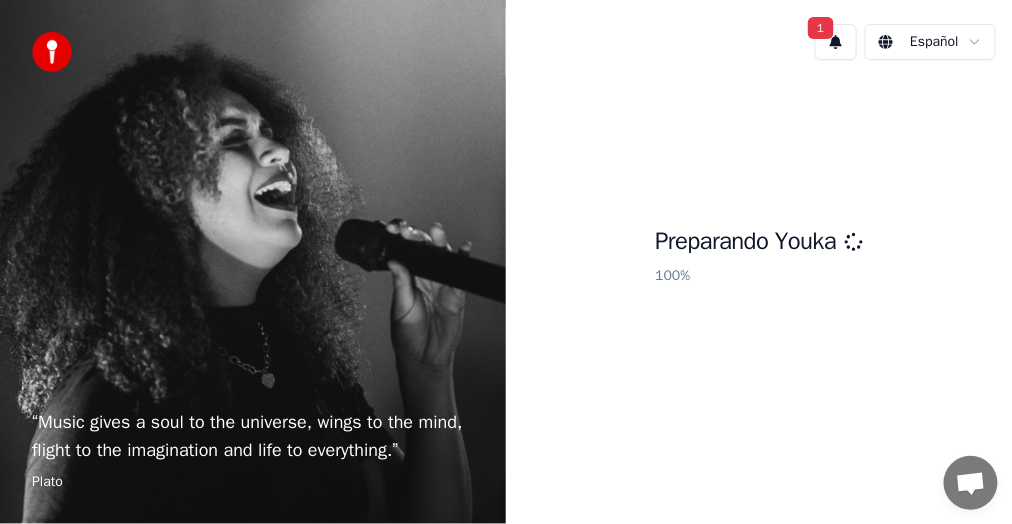 click on "1" at bounding box center [836, 42] 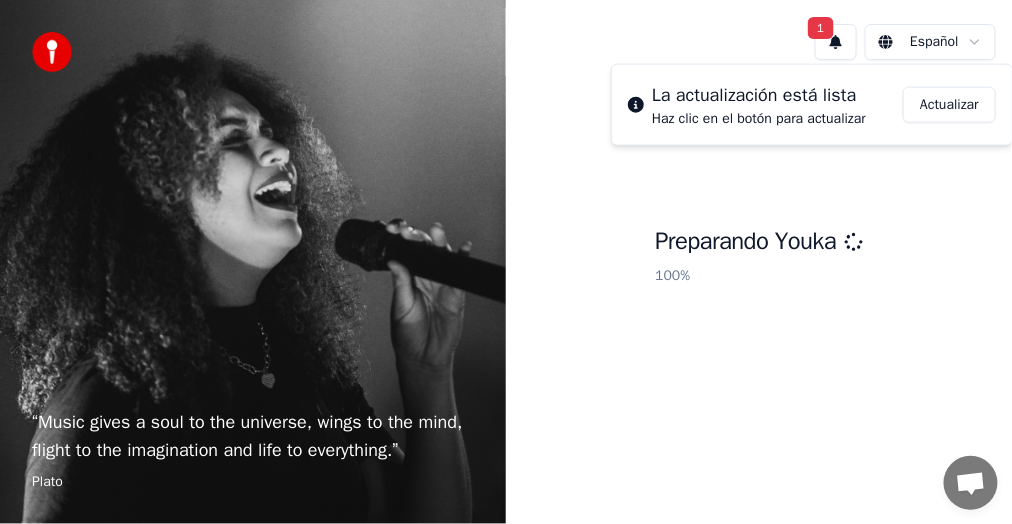 click on "Actualizar" at bounding box center (949, 105) 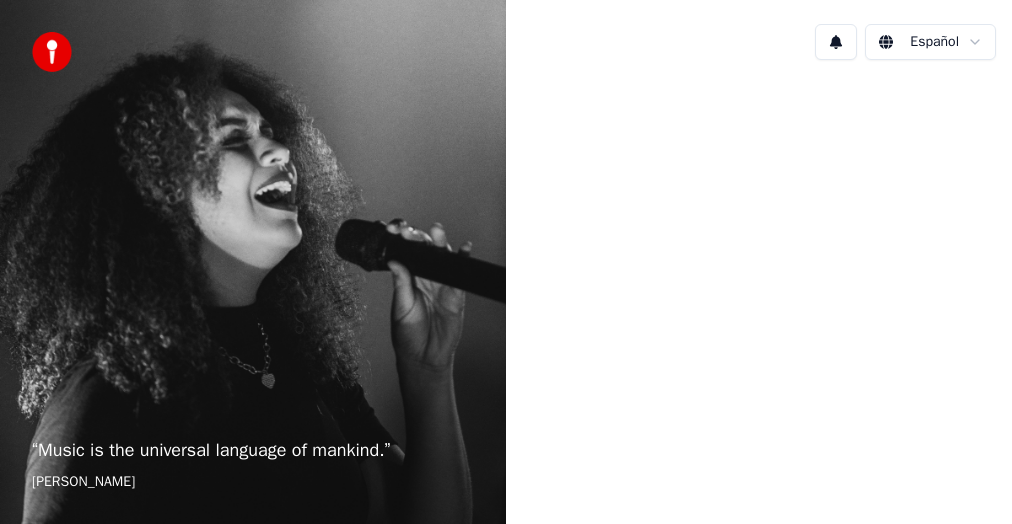 scroll, scrollTop: 0, scrollLeft: 0, axis: both 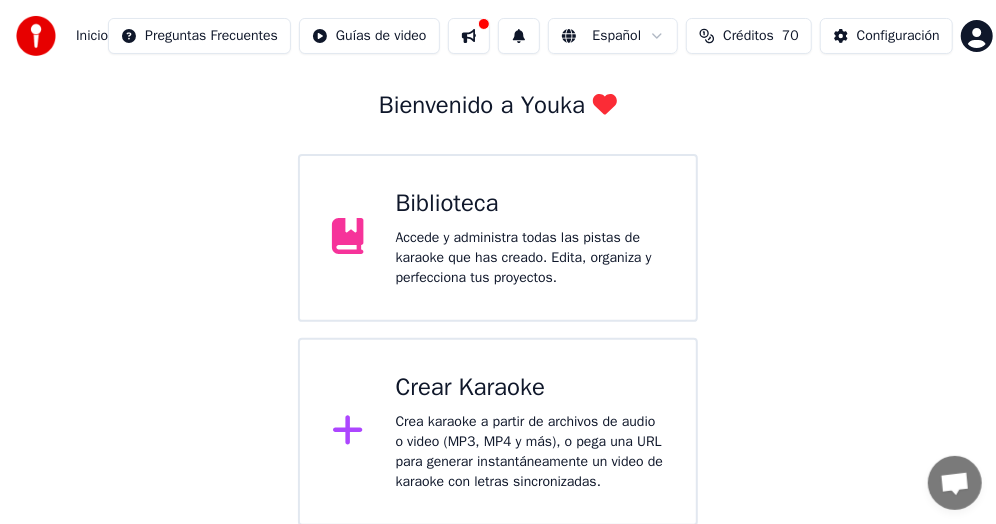 click on "Accede y administra todas las pistas de karaoke que has creado. Edita, organiza y perfecciona tus proyectos." at bounding box center [530, 258] 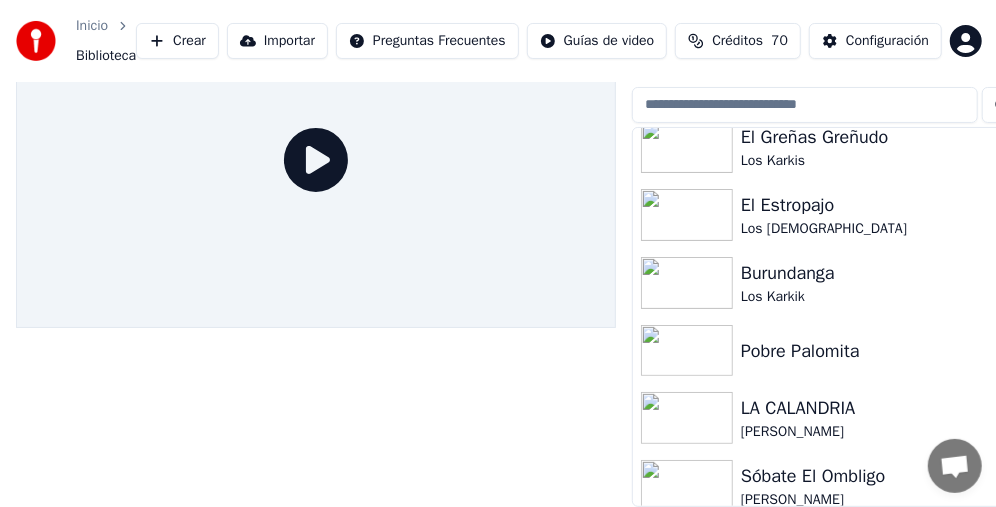 scroll, scrollTop: 6202, scrollLeft: 0, axis: vertical 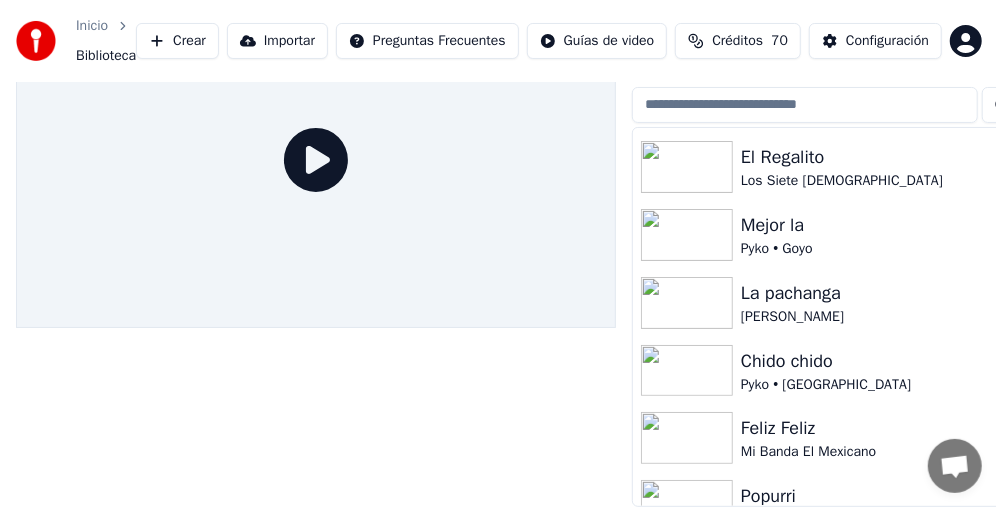 click on "Crear" at bounding box center [177, 41] 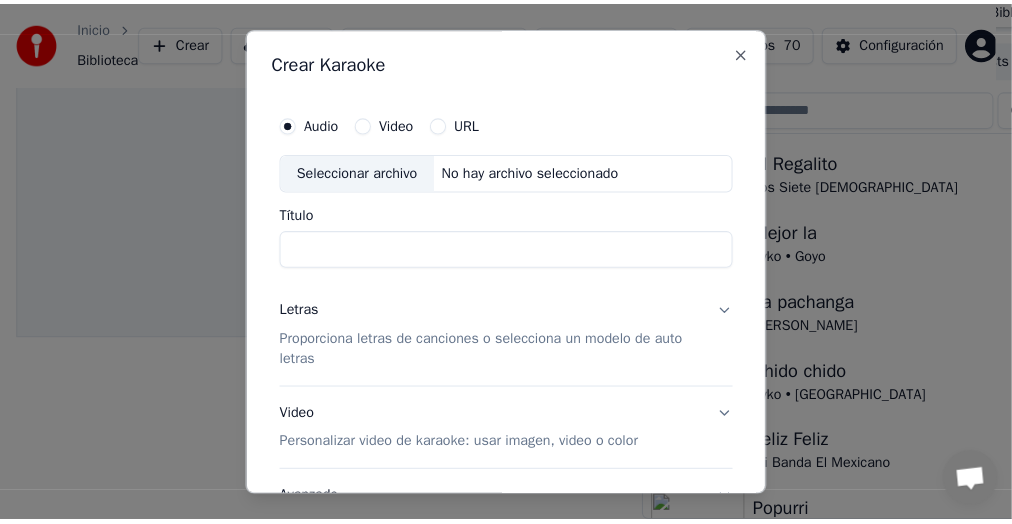 scroll, scrollTop: 86, scrollLeft: 0, axis: vertical 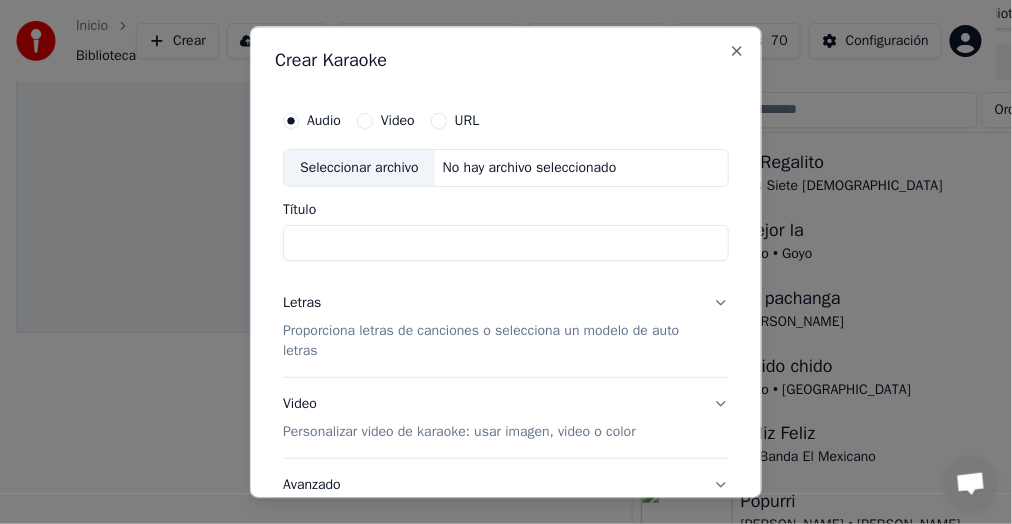 click on "URL" at bounding box center [439, 121] 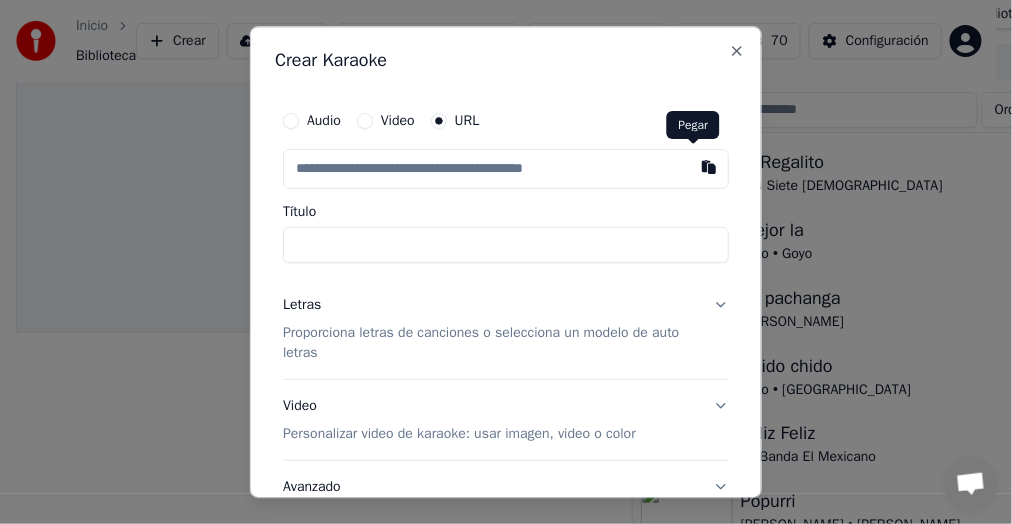 click at bounding box center [709, 167] 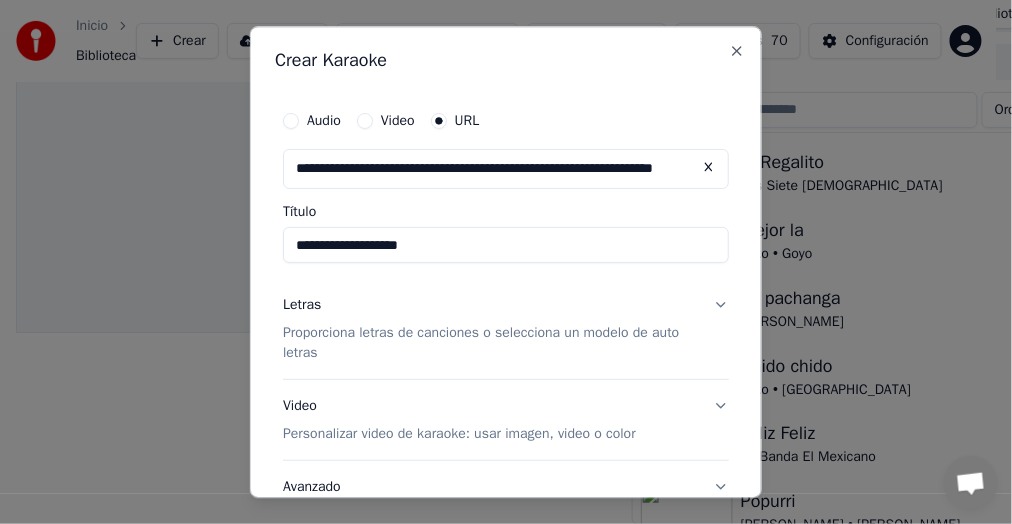 drag, startPoint x: 468, startPoint y: 242, endPoint x: 88, endPoint y: 202, distance: 382.09946 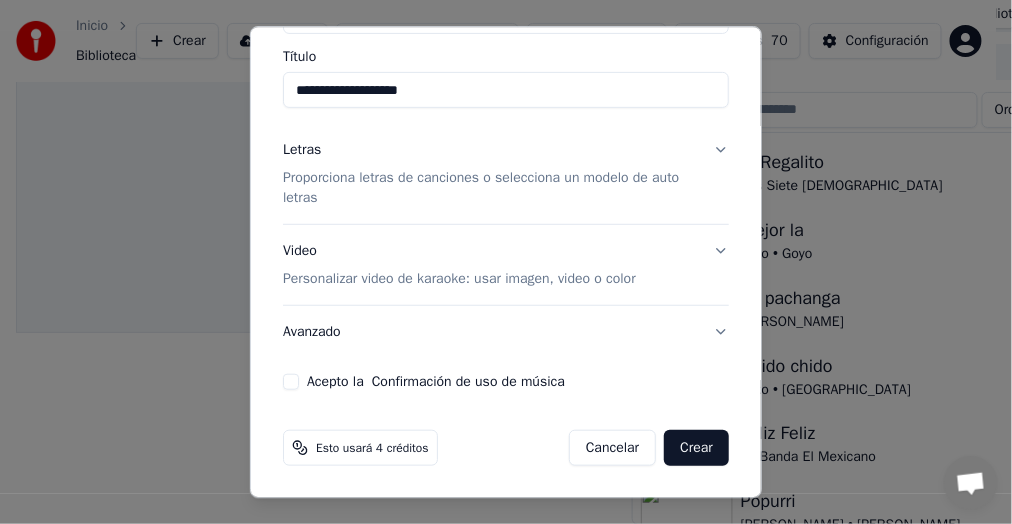 scroll, scrollTop: 0, scrollLeft: 0, axis: both 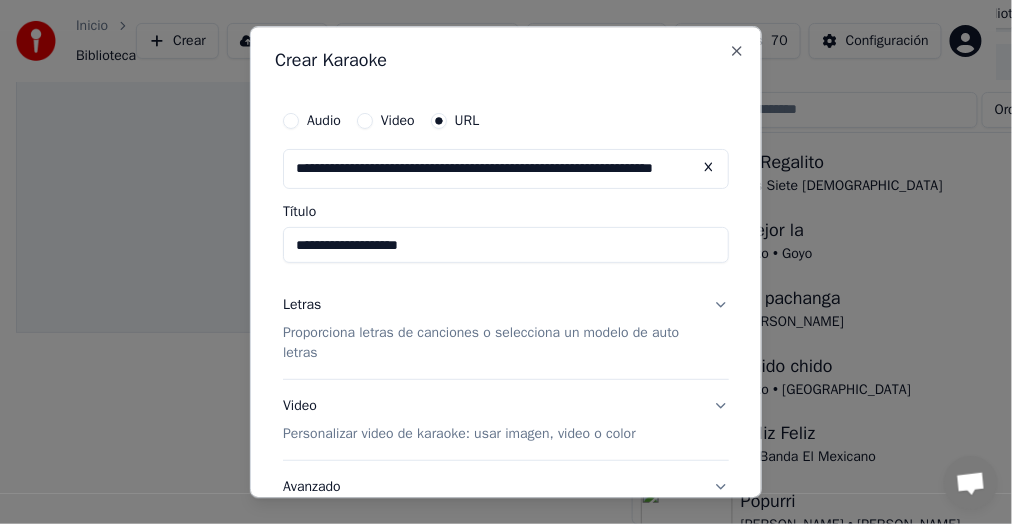 type on "**********" 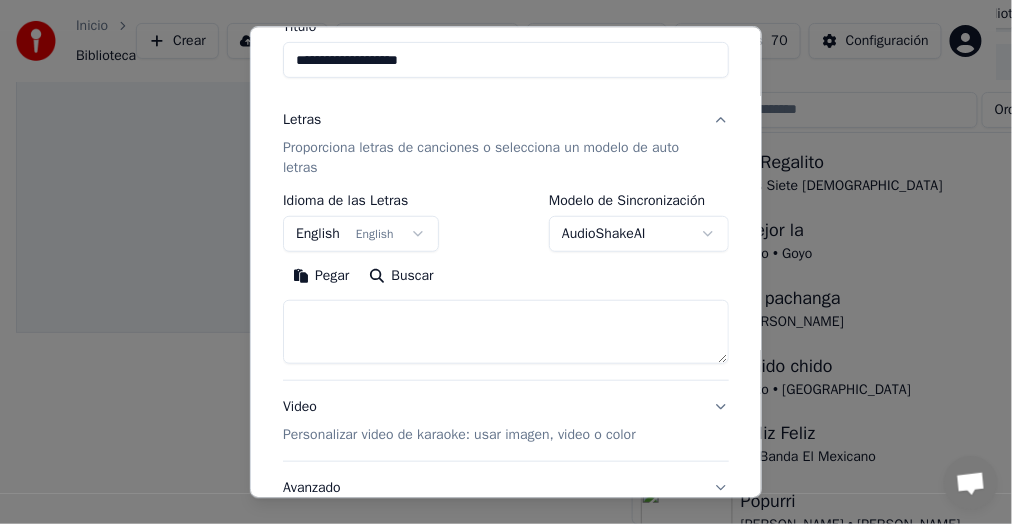 scroll, scrollTop: 200, scrollLeft: 0, axis: vertical 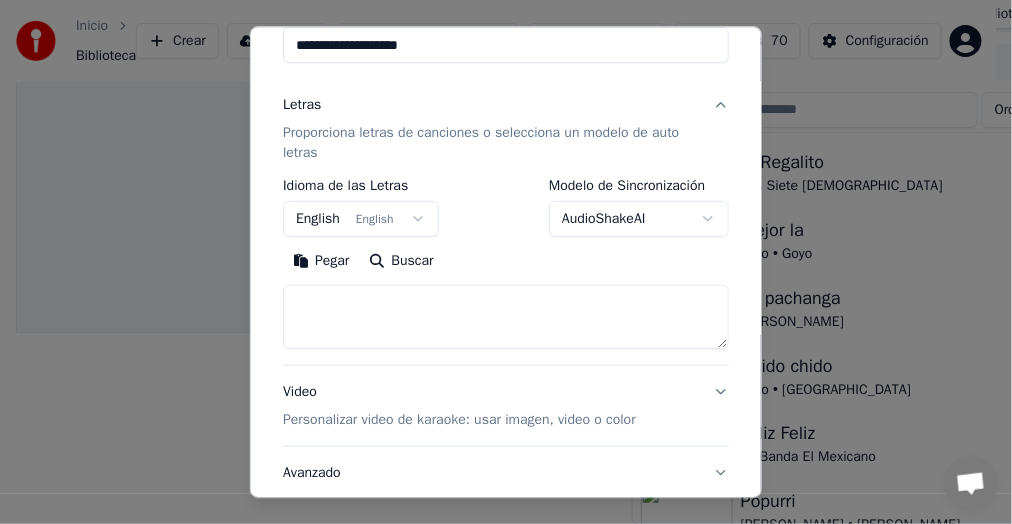 click on "English English" at bounding box center [361, 219] 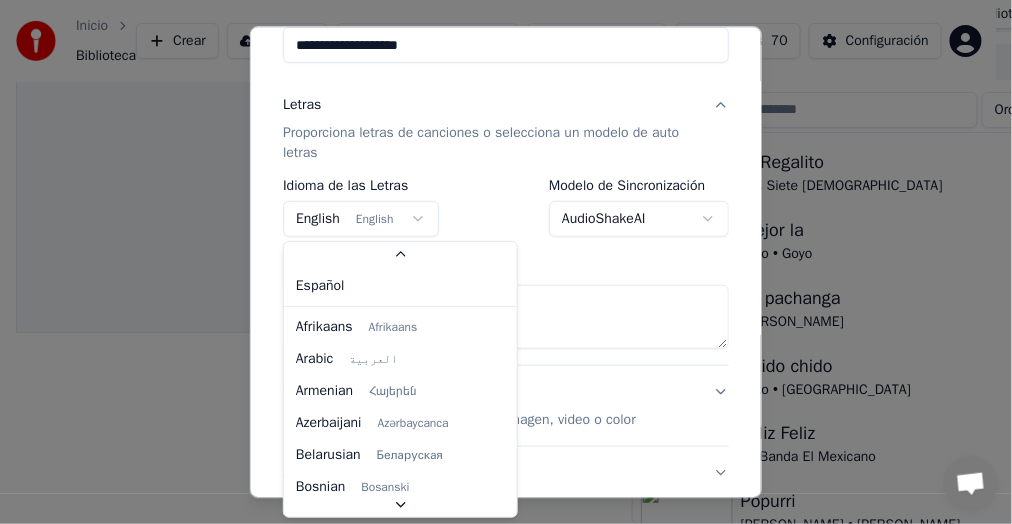 scroll, scrollTop: 105, scrollLeft: 0, axis: vertical 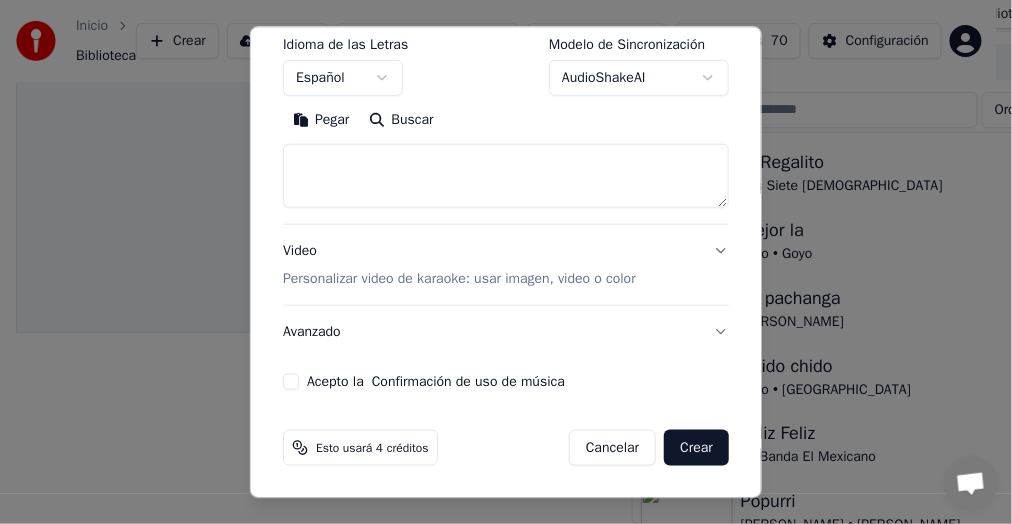 click on "Acepto la   Confirmación de uso de música" at bounding box center (291, 382) 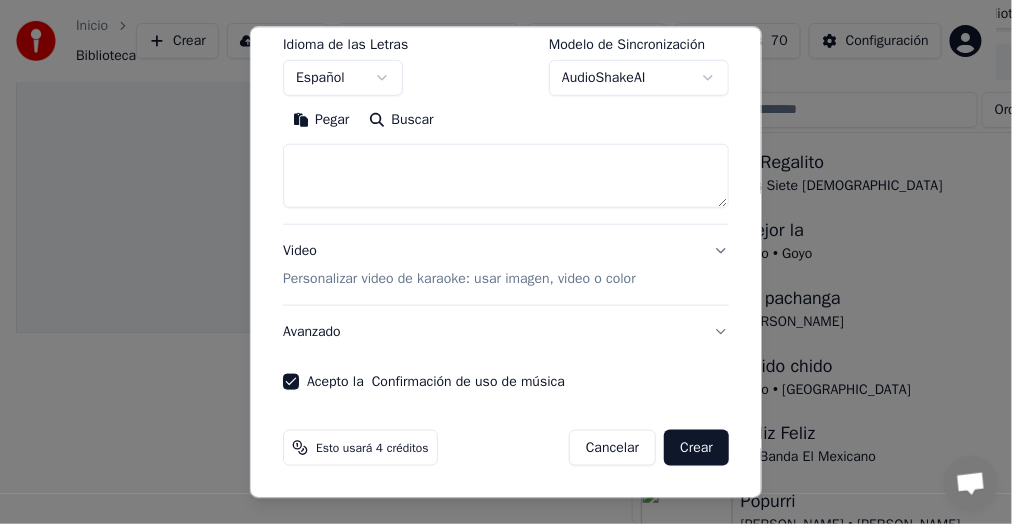 click on "Crear" at bounding box center [696, 448] 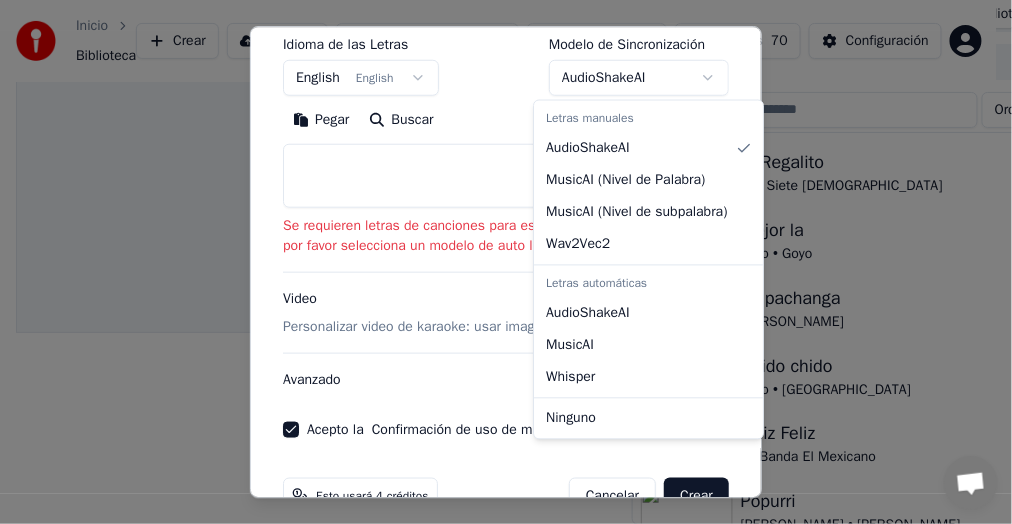 click on "Inicio Biblioteca Crear Importar Preguntas Frecuentes Guías de video Créditos 70 Configuración Cola Trabajos Biblioteca Canciones Playlists Ordenar Muerto en vida [PERSON_NAME] La Hamaca de [PERSON_NAME] Regalito Los Siete [DEMOGRAPHIC_DATA] Mejor la Pyko • [PERSON_NAME] La pachanga Pyko Chulo Chido chido Pyko • Chulo Feliz Feliz Mi Banda El Mexicano Popurri [PERSON_NAME] • [PERSON_NAME] El Botecito, La Yaquesita, El [MEDICAL_DATA][PERSON_NAME][MEDICAL_DATA] Popurri Plebeyos Conversación [PERSON_NAME] de Youka Desktop Más canales Continuar en Correo electrónico Red fuera de línea. Reconectando... Por ahora no se pueden recibir ni enviar mensajes. Youka Desktop ¡Hola! ¿En qué te puedo ayudar?  [DATE][PERSON_NAME], muy buenos dias [DATE] Solo para aclarar que me están llegando correos que dicen que ya no estoy inscrito y que corrija el sistema de pago, pero ya hice el pago hace dias [DATE] Espero cheque eso y le agradezco las atenciones, que tenga linda semana [DATE] Leído [PERSON_NAME] [DATE] [DATE] [DATE][PERSON_NAME] [DATE] Gracias, estamos pendientes URL" at bounding box center [498, 176] 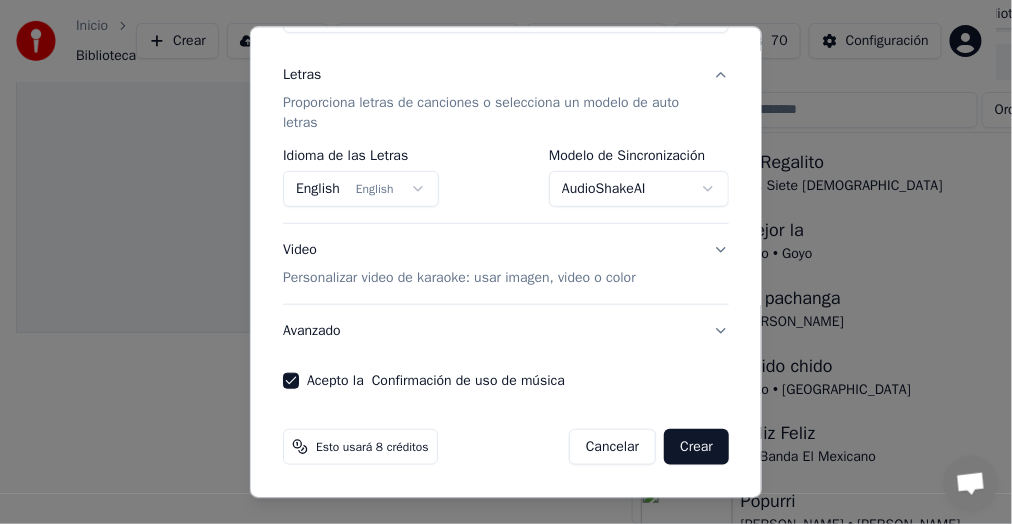 scroll, scrollTop: 229, scrollLeft: 0, axis: vertical 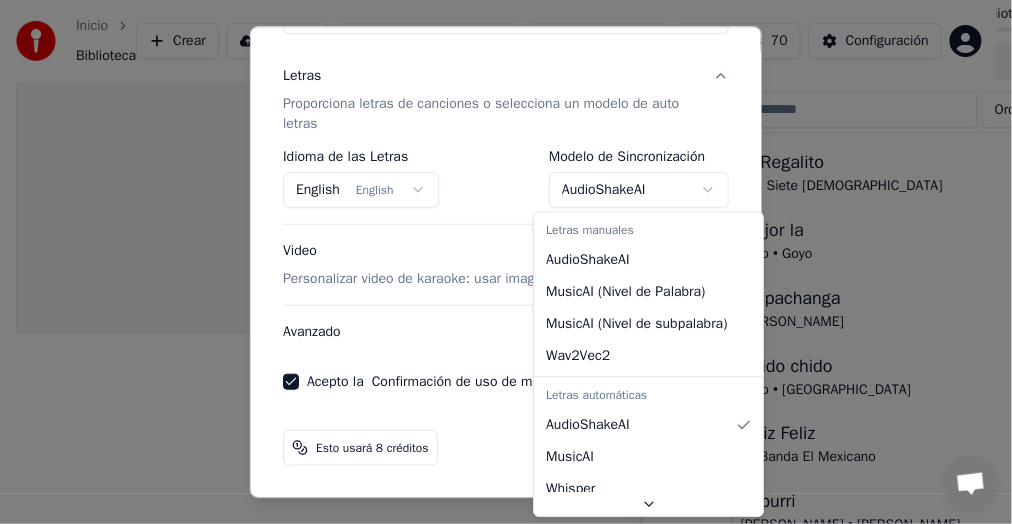 click on "Inicio Biblioteca Crear Importar Preguntas Frecuentes Guías de video Créditos 70 Configuración Cola Trabajos Biblioteca Canciones Playlists Ordenar Muerto en vida [PERSON_NAME] La Hamaca de [PERSON_NAME] Regalito Los Siete [DEMOGRAPHIC_DATA] Mejor la Pyko • [PERSON_NAME] La pachanga Pyko Chulo Chido chido Pyko • Chulo Feliz Feliz Mi Banda El Mexicano Popurri [PERSON_NAME] • [PERSON_NAME] El Botecito, La Yaquesita, El [MEDICAL_DATA][PERSON_NAME][MEDICAL_DATA] Popurri Plebeyos Conversación [PERSON_NAME] de Youka Desktop Más canales Continuar en Correo electrónico Red fuera de línea. Reconectando... Por ahora no se pueden recibir ni enviar mensajes. Youka Desktop ¡Hola! ¿En qué te puedo ayudar?  [DATE][PERSON_NAME], muy buenos dias [DATE] Solo para aclarar que me están llegando correos que dicen que ya no estoy inscrito y que corrija el sistema de pago, pero ya hice el pago hace dias [DATE] Espero cheque eso y le agradezco las atenciones, que tenga linda semana [DATE] Leído [PERSON_NAME] [DATE] [DATE] [DATE][PERSON_NAME] [DATE] Gracias, estamos pendientes URL" at bounding box center [498, 176] 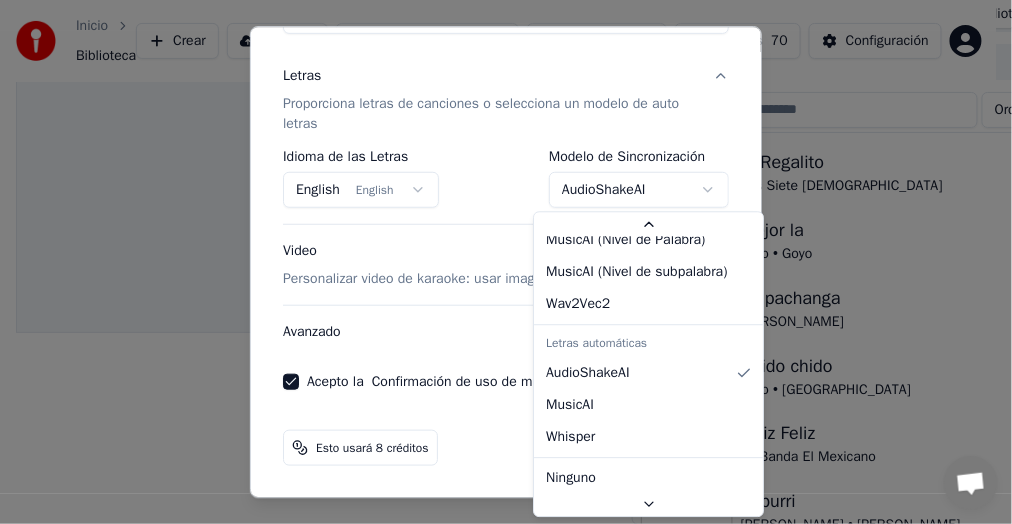 scroll, scrollTop: 56, scrollLeft: 0, axis: vertical 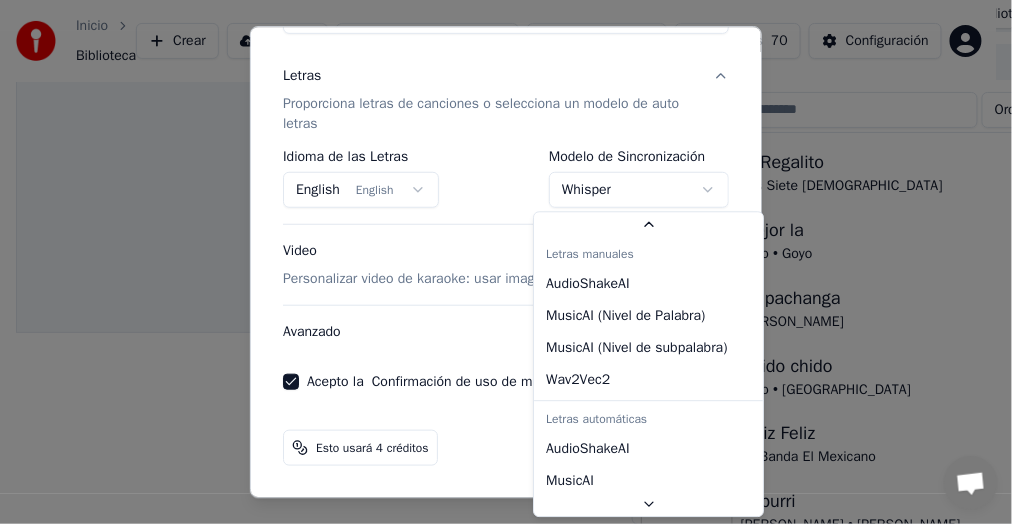 click on "Inicio Biblioteca Crear Importar Preguntas Frecuentes Guías de video Créditos 70 Configuración Cola Trabajos Biblioteca Canciones Playlists Ordenar Muerto en vida [PERSON_NAME] La Hamaca de [PERSON_NAME] Regalito Los Siete [DEMOGRAPHIC_DATA] Mejor la Pyko • [PERSON_NAME] La pachanga Pyko Chulo Chido chido Pyko • Chulo Feliz Feliz Mi Banda El Mexicano Popurri [PERSON_NAME] • [PERSON_NAME] El Botecito, La Yaquesita, El [MEDICAL_DATA][PERSON_NAME][MEDICAL_DATA] Popurri Plebeyos Conversación [PERSON_NAME] de Youka Desktop Más canales Continuar en Correo electrónico Red fuera de línea. Reconectando... Por ahora no se pueden recibir ni enviar mensajes. Youka Desktop ¡Hola! ¿En qué te puedo ayudar?  [DATE][PERSON_NAME], muy buenos dias [DATE] Solo para aclarar que me están llegando correos que dicen que ya no estoy inscrito y que corrija el sistema de pago, pero ya hice el pago hace dias [DATE] Espero cheque eso y le agradezco las atenciones, que tenga linda semana [DATE] Leído [PERSON_NAME] [DATE] [DATE] [DATE][PERSON_NAME] [DATE] Gracias, estamos pendientes URL" at bounding box center (498, 176) 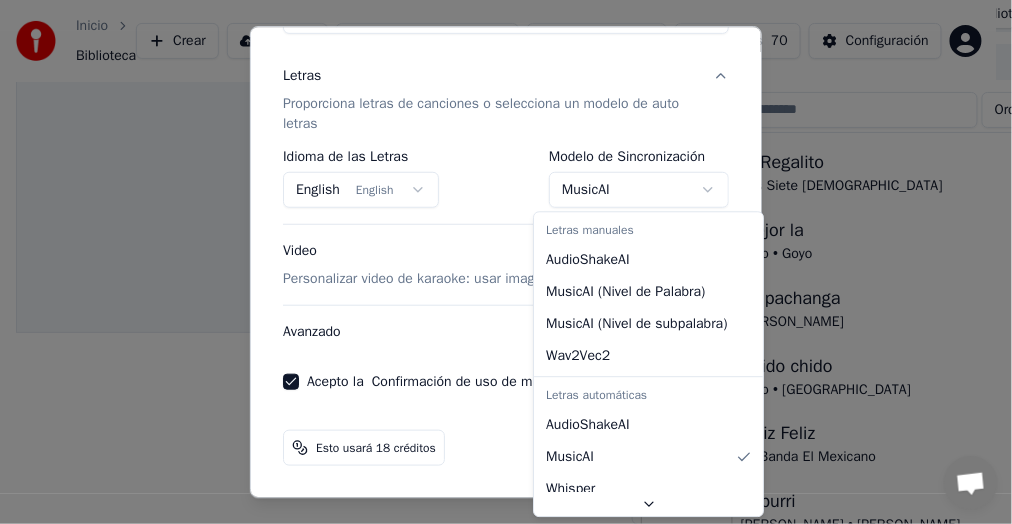 click on "Inicio Biblioteca Crear Importar Preguntas Frecuentes Guías de video Créditos 70 Configuración Cola Trabajos Biblioteca Canciones Playlists Ordenar Muerto en vida [PERSON_NAME] La Hamaca de [PERSON_NAME] Regalito Los Siete [DEMOGRAPHIC_DATA] Mejor la Pyko • [PERSON_NAME] La pachanga Pyko Chulo Chido chido Pyko • Chulo Feliz Feliz Mi Banda El Mexicano Popurri [PERSON_NAME] • [PERSON_NAME] El Botecito, La Yaquesita, El [MEDICAL_DATA][PERSON_NAME][MEDICAL_DATA] Popurri Plebeyos Conversación [PERSON_NAME] de Youka Desktop Más canales Continuar en Correo electrónico Red fuera de línea. Reconectando... Por ahora no se pueden recibir ni enviar mensajes. Youka Desktop ¡Hola! ¿En qué te puedo ayudar?  [DATE][PERSON_NAME], muy buenos dias [DATE] Solo para aclarar que me están llegando correos que dicen que ya no estoy inscrito y que corrija el sistema de pago, pero ya hice el pago hace dias [DATE] Espero cheque eso y le agradezco las atenciones, que tenga linda semana [DATE] Leído [PERSON_NAME] [DATE] [DATE] [DATE][PERSON_NAME] [DATE] Gracias, estamos pendientes URL" at bounding box center (498, 176) 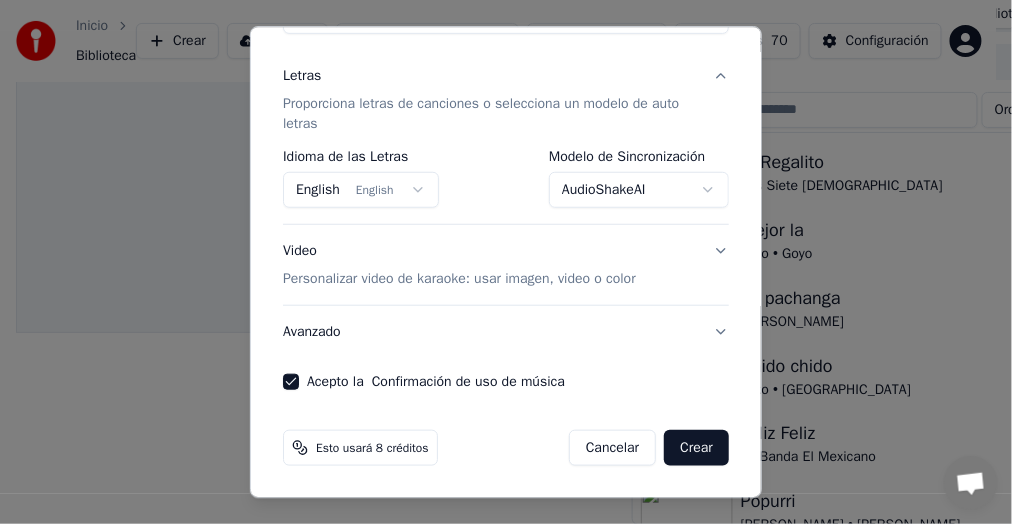 click on "Crear" at bounding box center [696, 448] 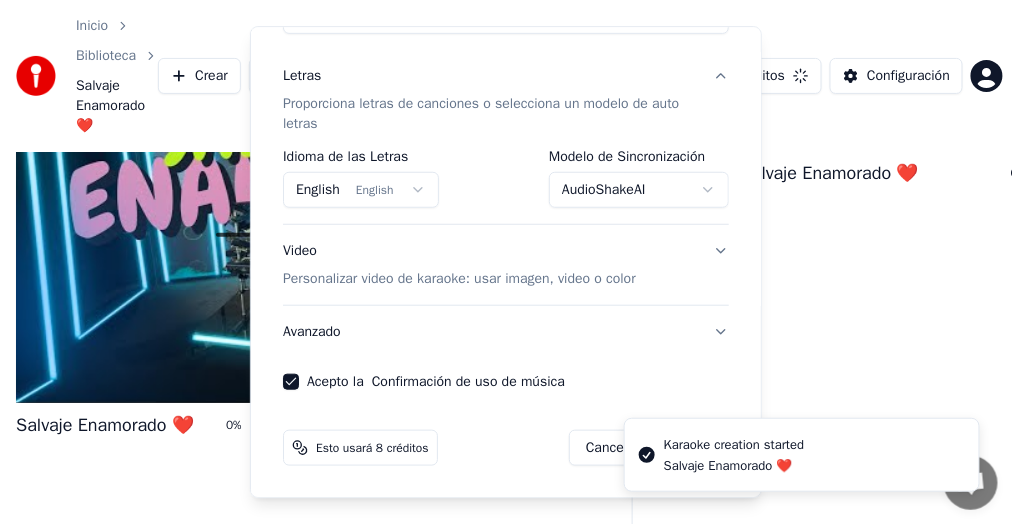select on "**********" 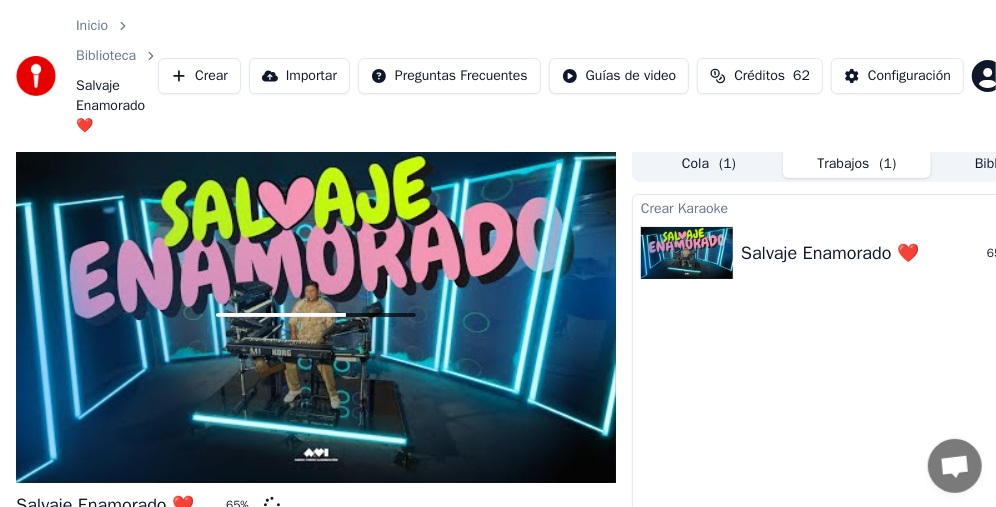scroll, scrollTop: 0, scrollLeft: 0, axis: both 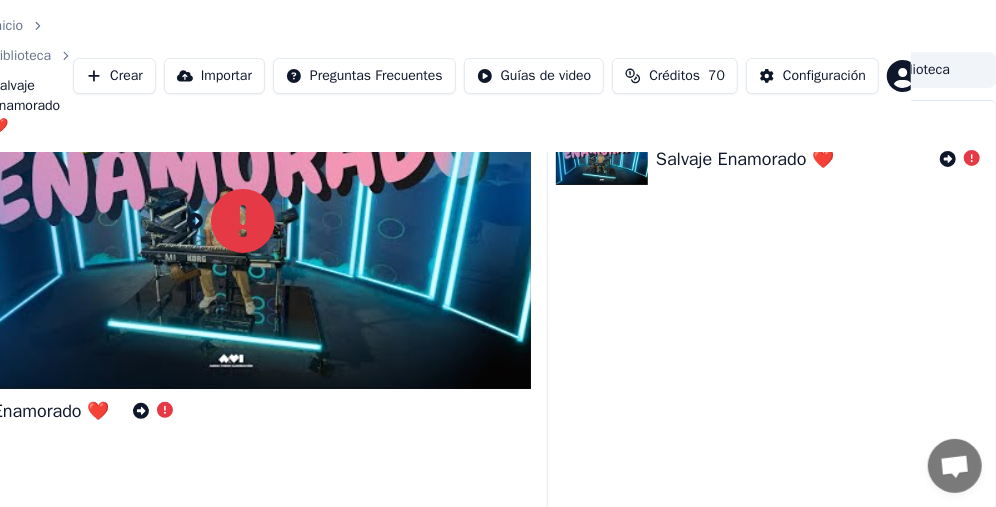 click at bounding box center (231, 221) 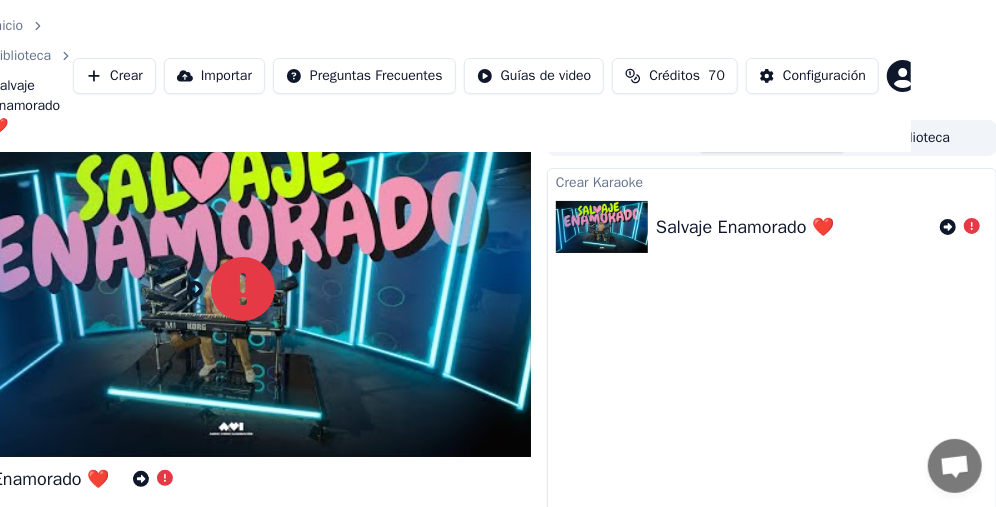 scroll, scrollTop: 0, scrollLeft: 85, axis: horizontal 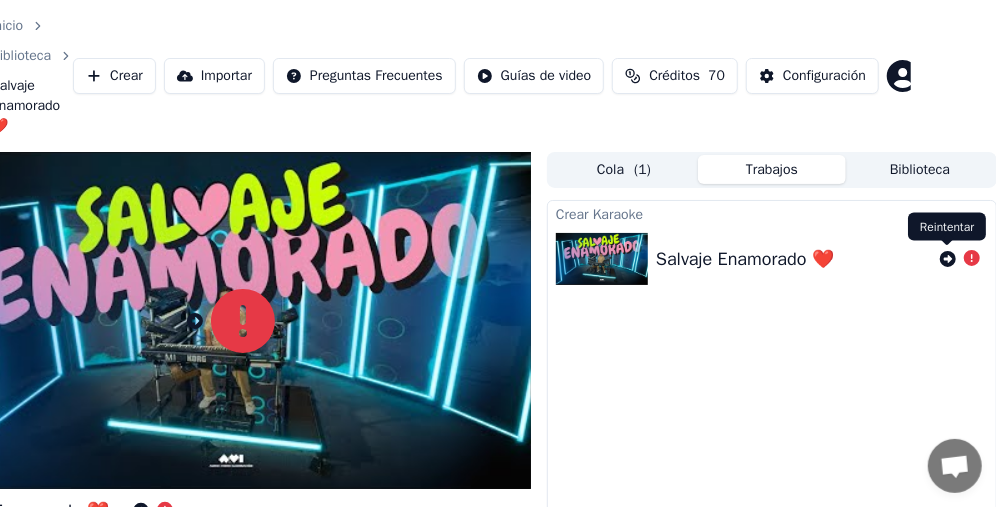click 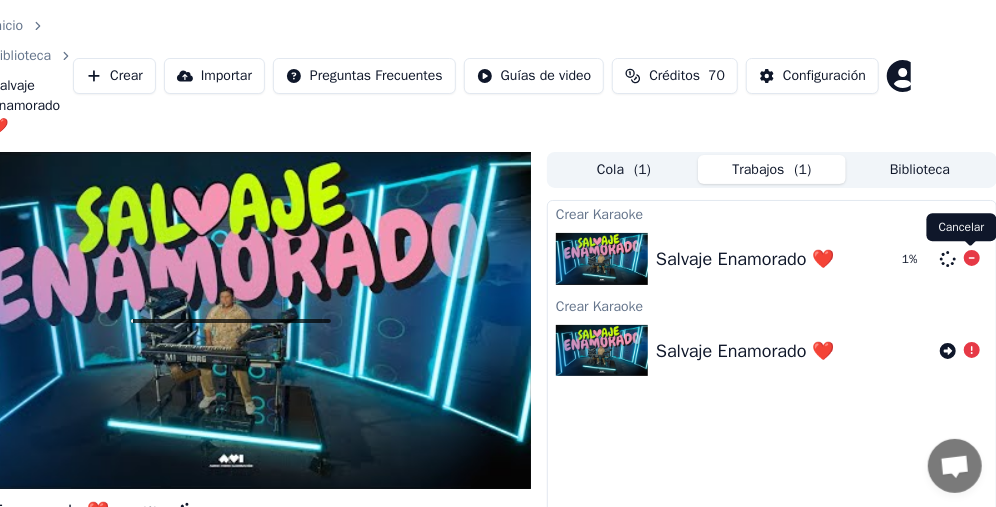 click 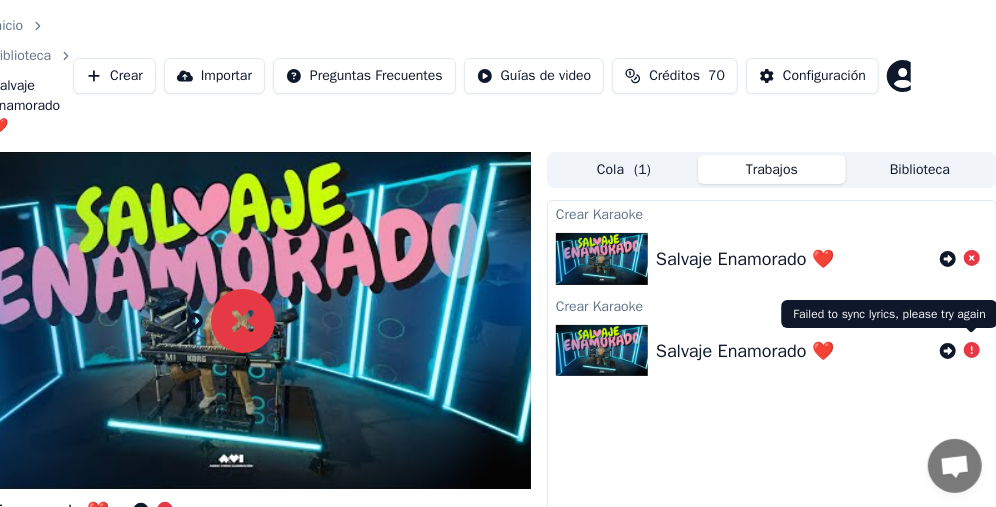 click 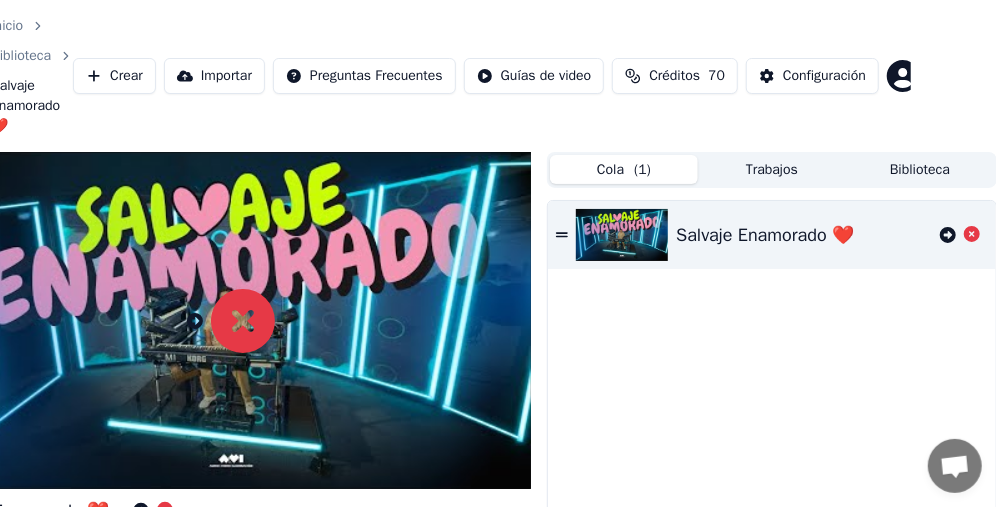 click on "Cola ( 1 )" at bounding box center [624, 169] 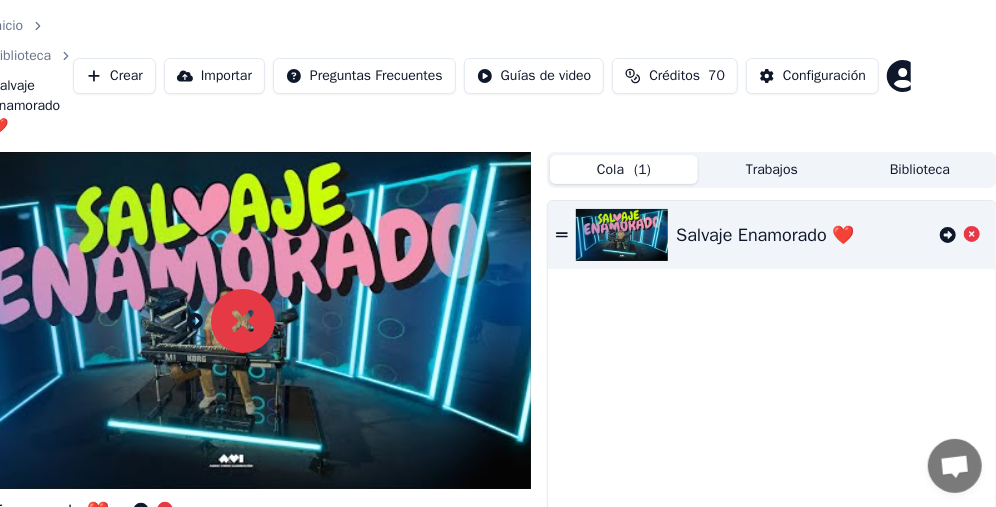 click 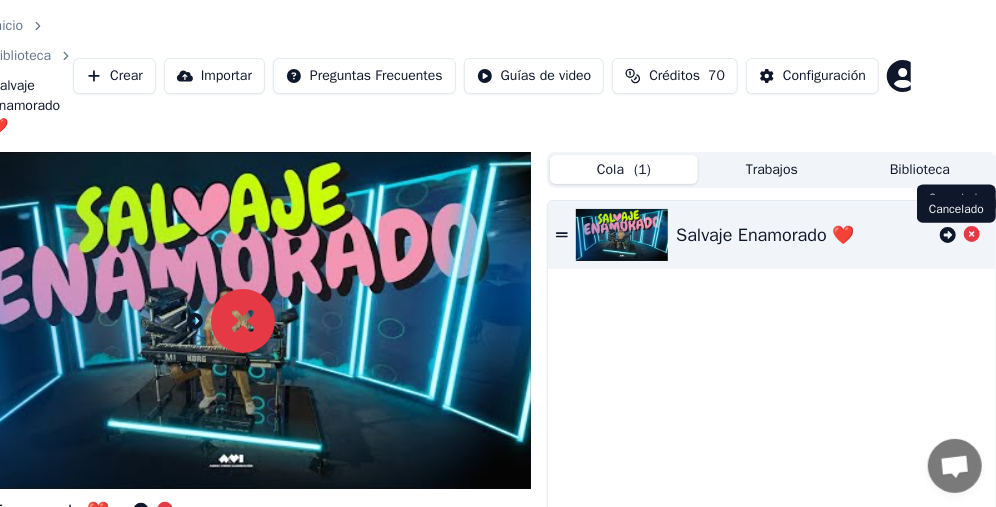 click 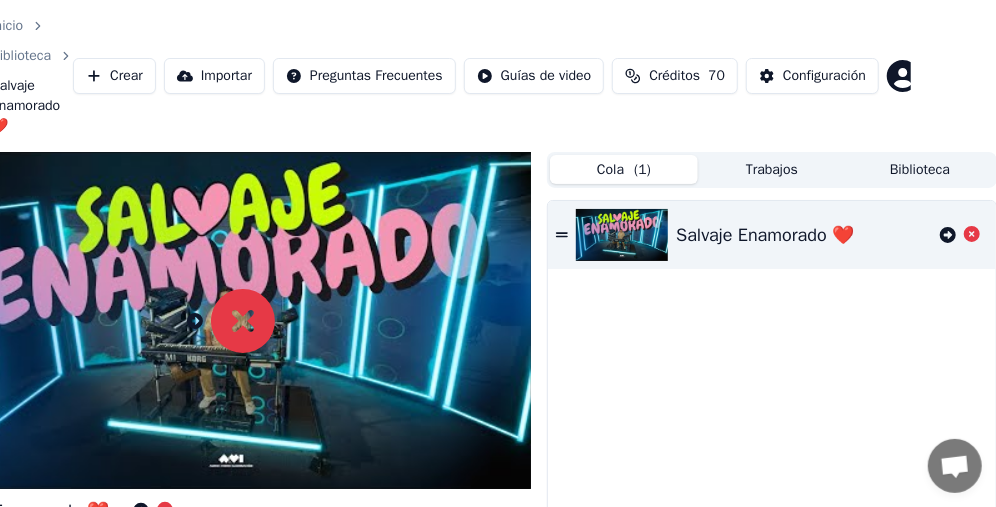 click 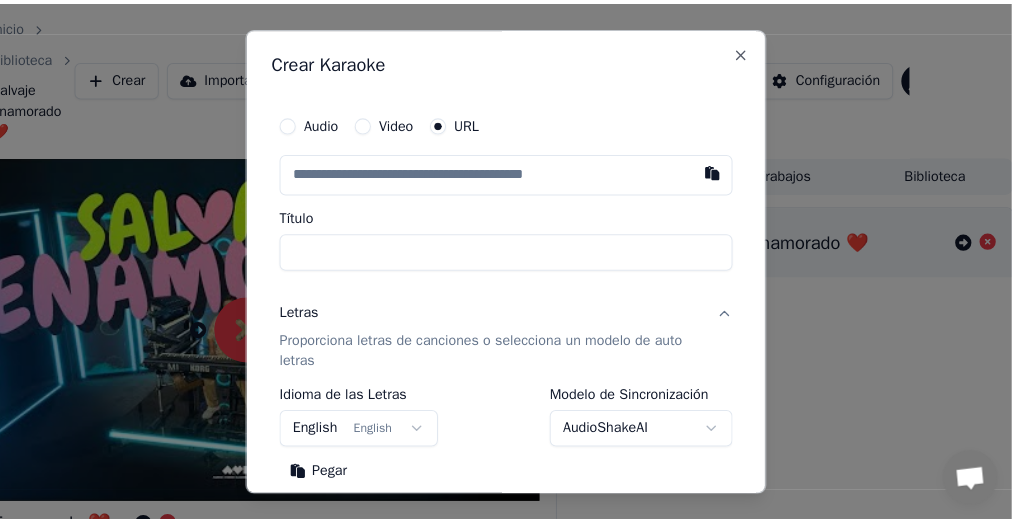 scroll, scrollTop: 0, scrollLeft: 69, axis: horizontal 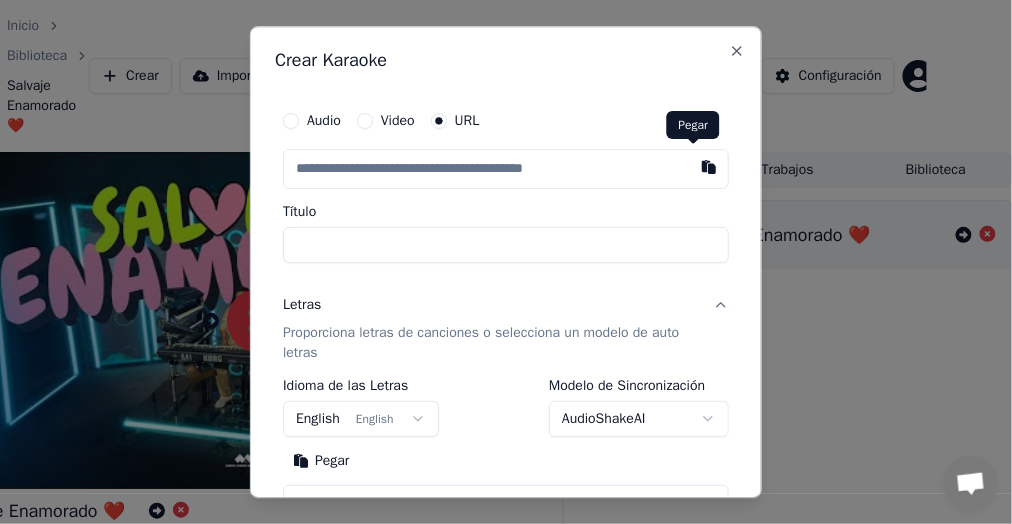 click at bounding box center (709, 167) 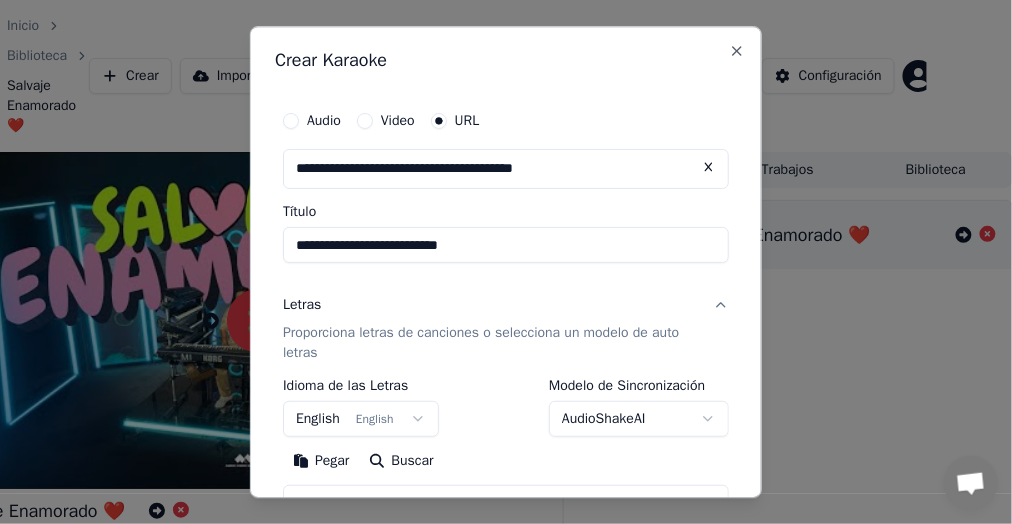 type on "**********" 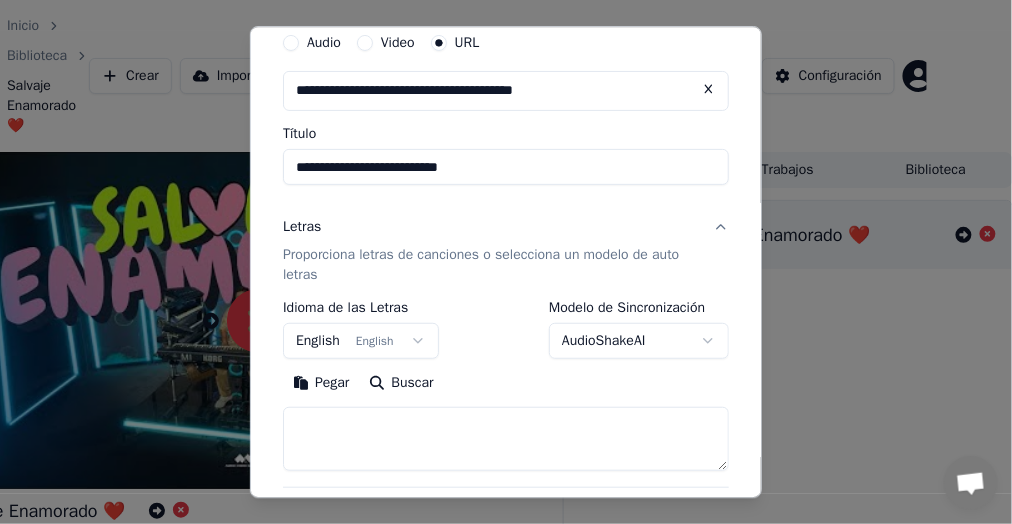 scroll, scrollTop: 200, scrollLeft: 0, axis: vertical 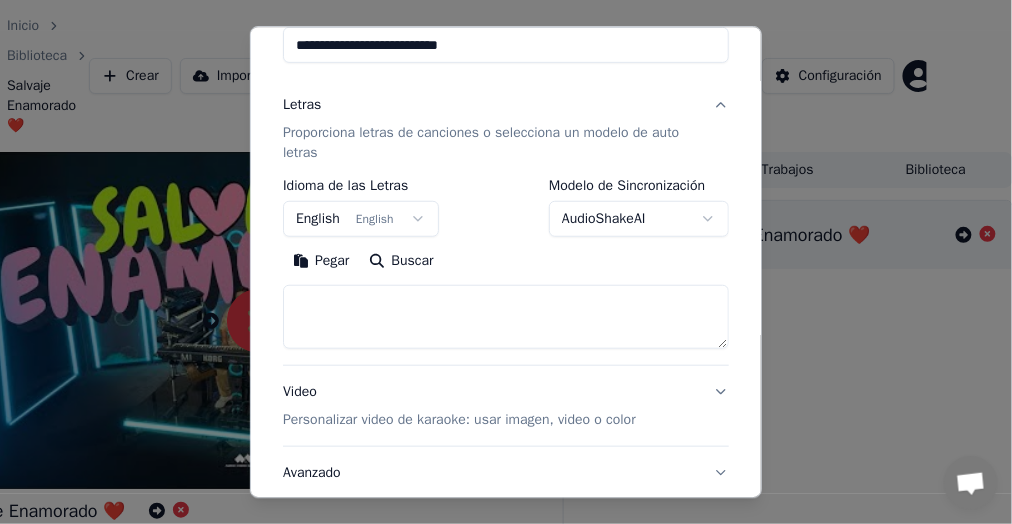 click on "English English" at bounding box center [361, 219] 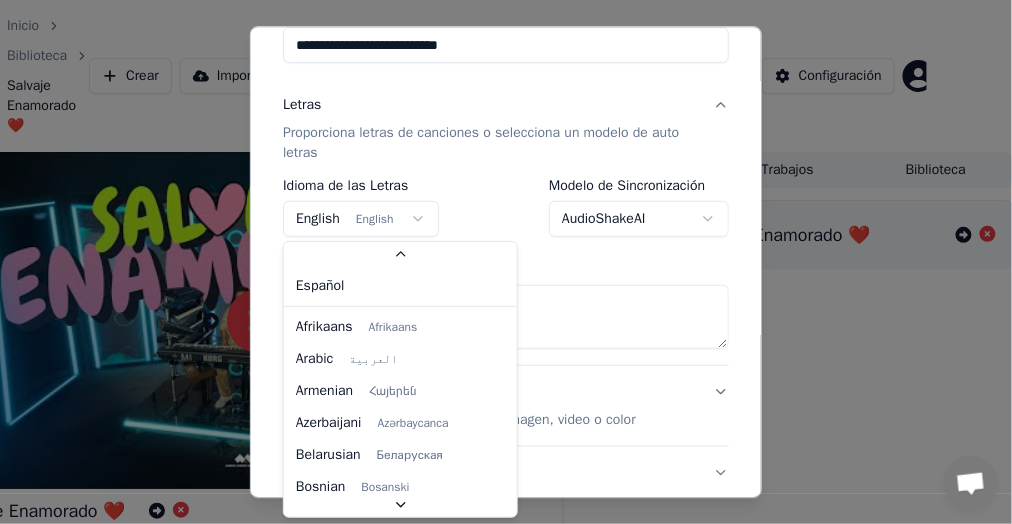 scroll, scrollTop: 105, scrollLeft: 0, axis: vertical 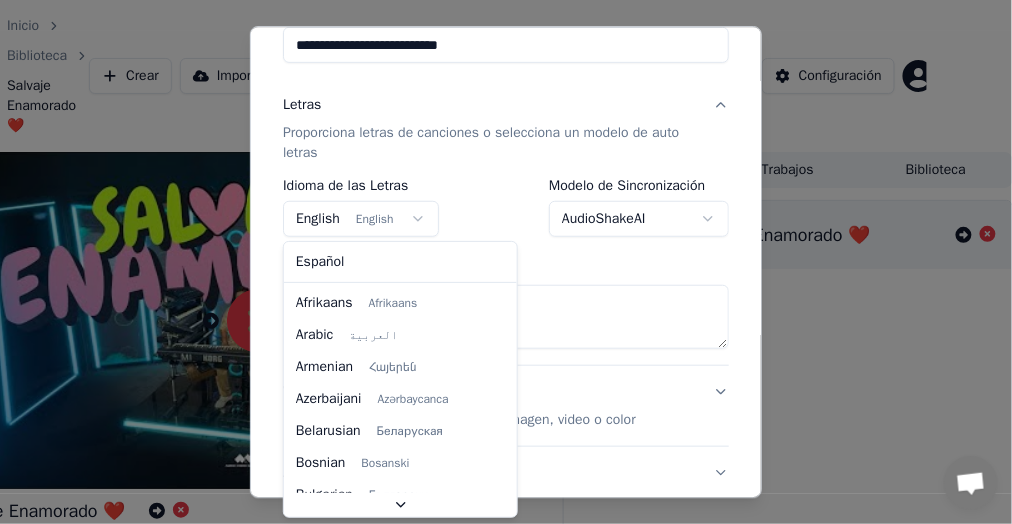 select on "**" 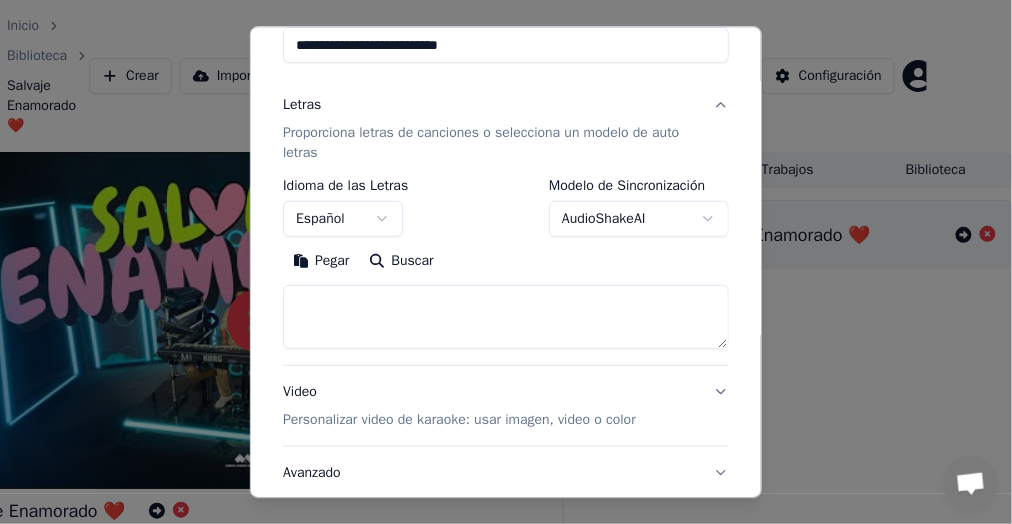 click on "Inicio Biblioteca Salvaje Enamorado ❤️ Crear Importar Preguntas Frecuentes Guías de video Créditos 70 Configuración Salvaje Enamorado ❤️ Cola ( 1 ) Trabajos Biblioteca Salvaje Enamorado ❤️ Conversación [PERSON_NAME] de Youka Desktop Más canales Continuar en Correo electrónico Red fuera de línea. Reconectando... Por ahora no se pueden recibir ni enviar mensajes. Youka Desktop ¡Hola! ¿En qué te puedo ayudar?  [DATE][PERSON_NAME], muy buenos dias [DATE] Solo para aclarar que me están llegando correos que dicen que ya no estoy inscrito y que corrija el sistema de pago, pero ya hice el pago hace dias [DATE] Espero cheque eso y le agradezco las atenciones, que tenga linda semana [DATE] Leído [PERSON_NAME], parece que el pago [PERSON_NAME] falló; por eso recibiste el correo. El sistema intentará cobrarte de nuevo. [DATE] Si, ya me volvieron a mandar correo, pero de hecho, ya estoy trabajando en la aplicacion [DATE] [DATE][PERSON_NAME], puedes ignorar el correo electrónico. [DATE] [DATE]" at bounding box center (429, 262) 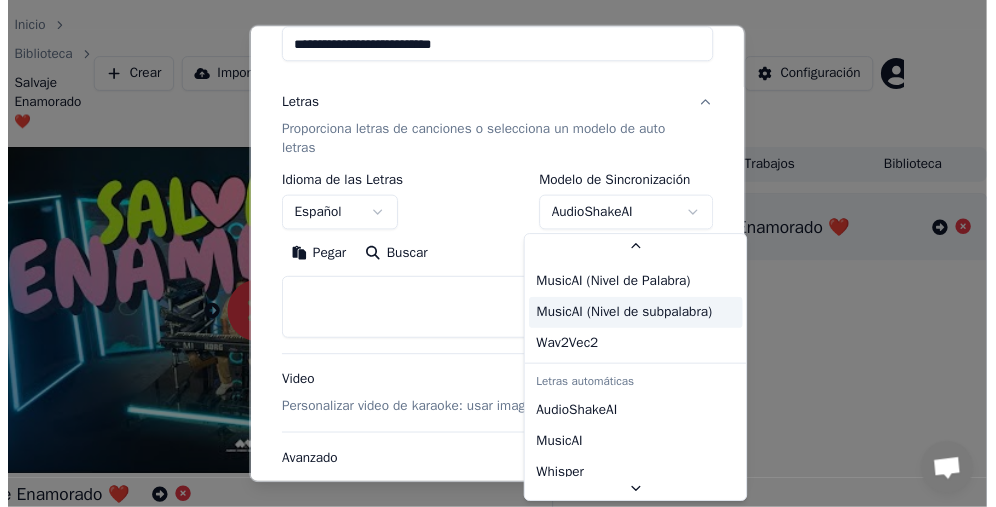 scroll, scrollTop: 85, scrollLeft: 0, axis: vertical 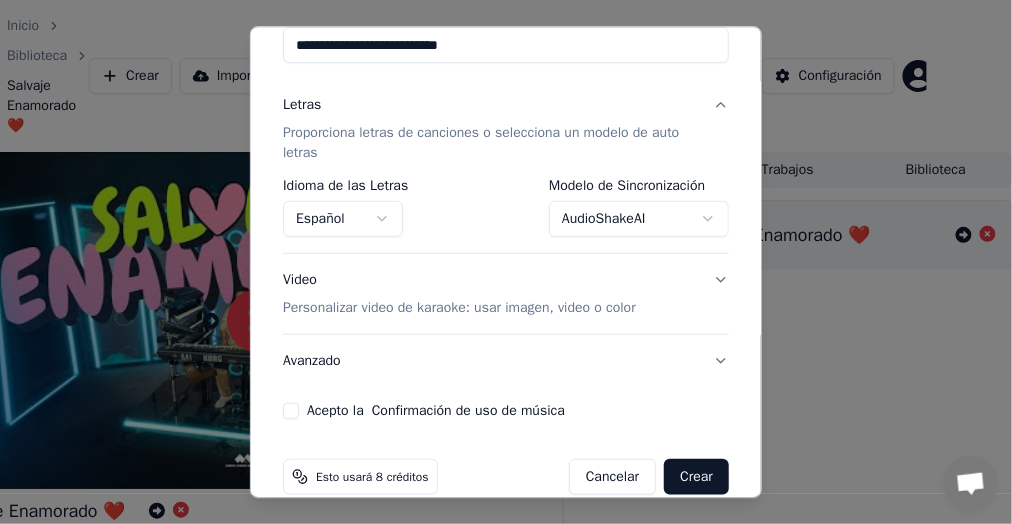 click on "Acepto la   Confirmación de uso de música" at bounding box center (291, 411) 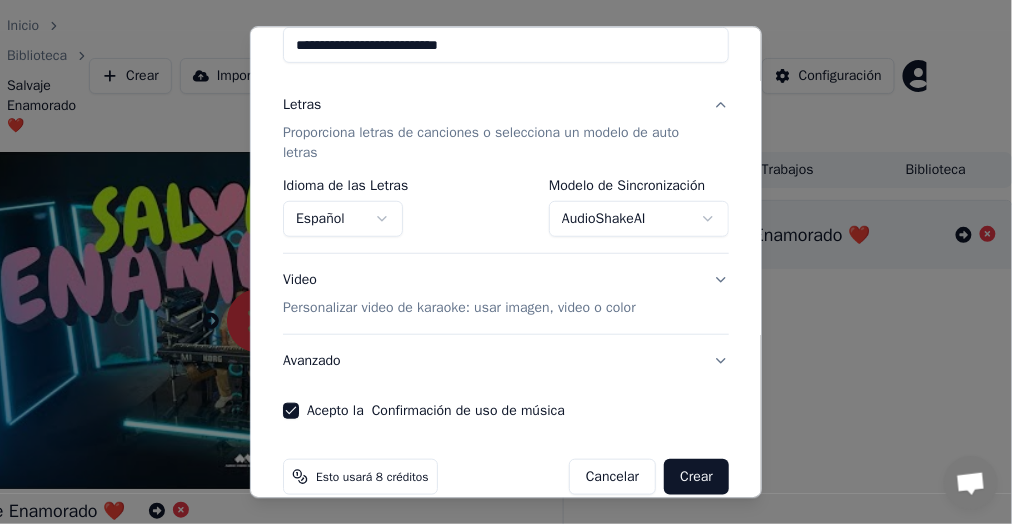 click on "Crear" at bounding box center [696, 477] 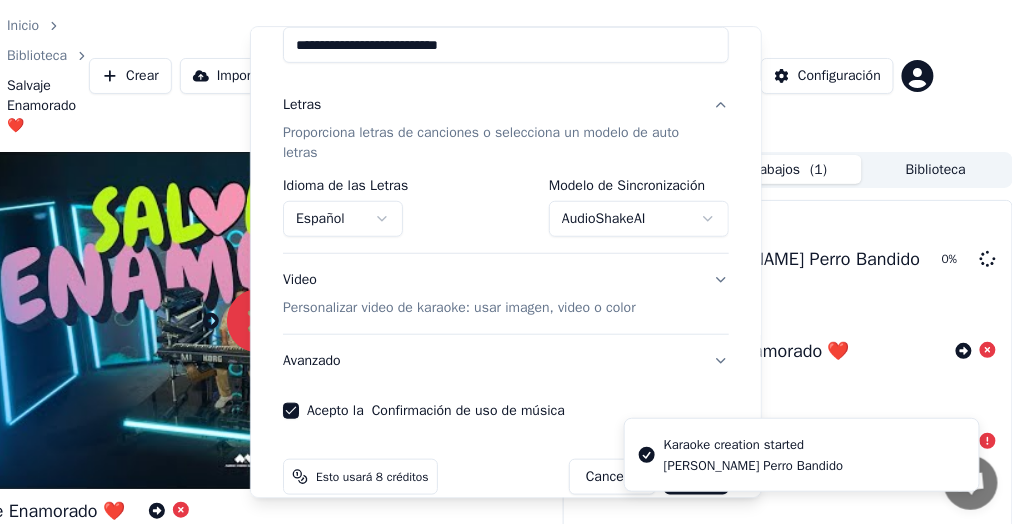 select on "**********" 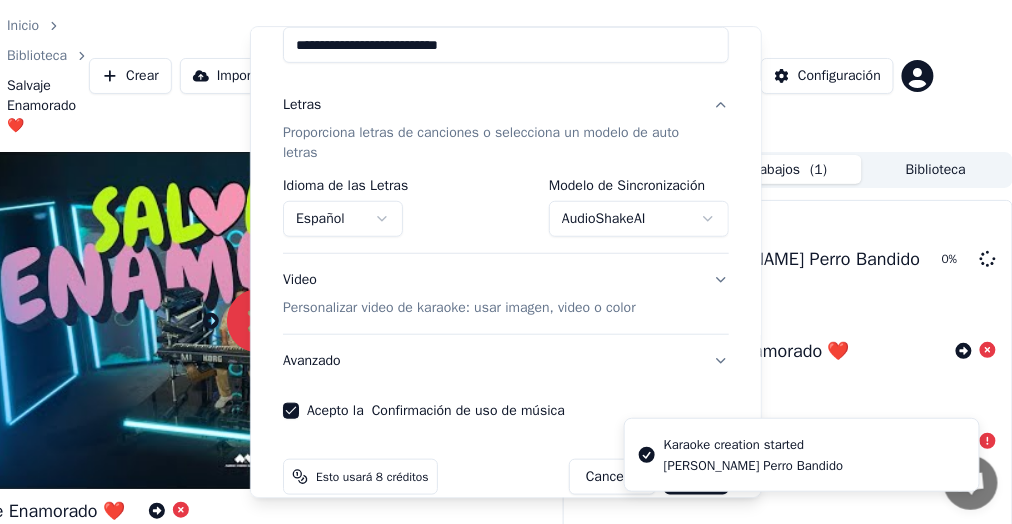 type 